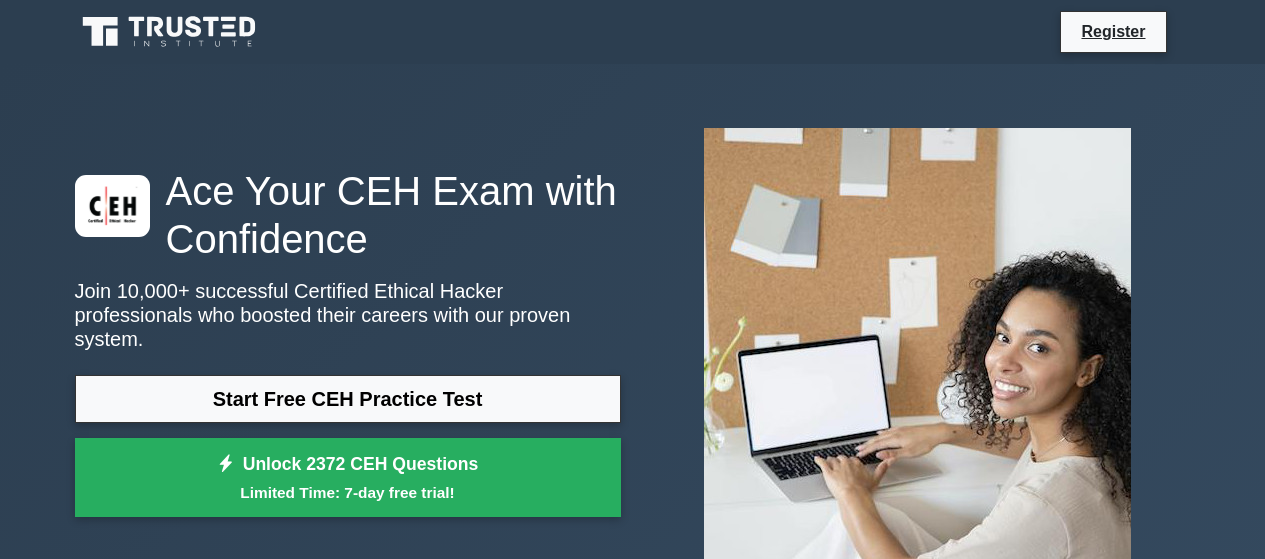scroll, scrollTop: 0, scrollLeft: 0, axis: both 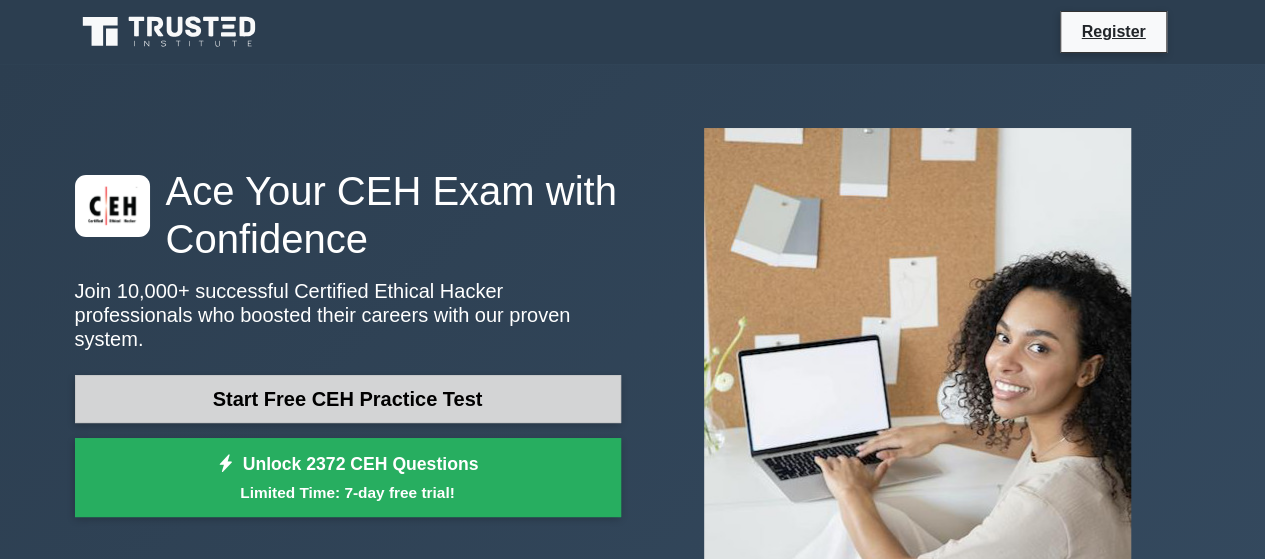 click on "Start Free CEH Practice Test" at bounding box center (348, 399) 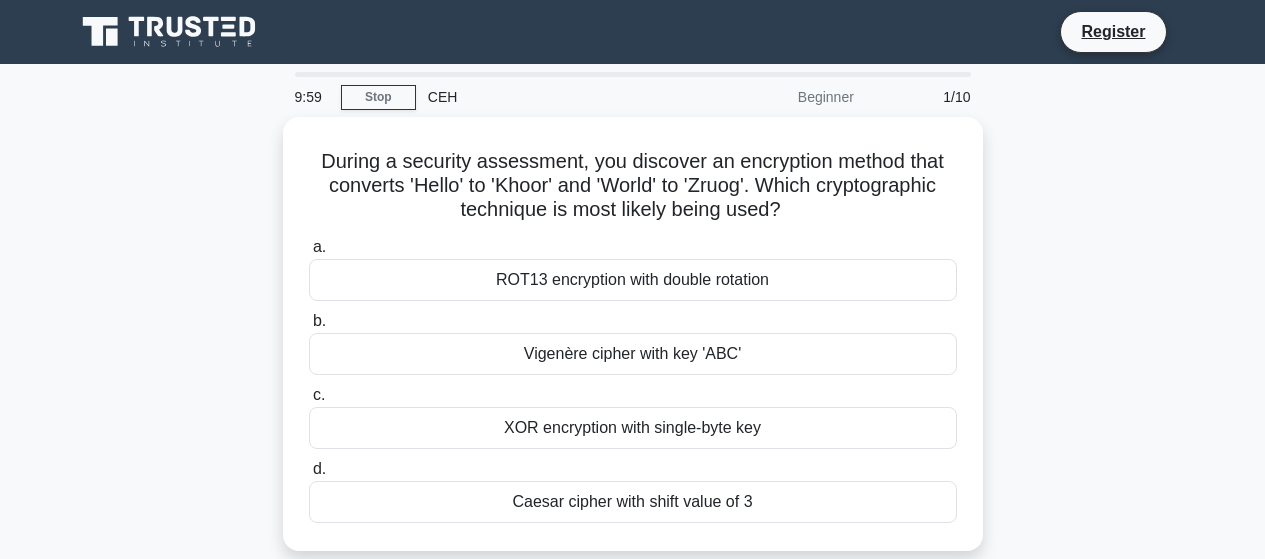 scroll, scrollTop: 0, scrollLeft: 0, axis: both 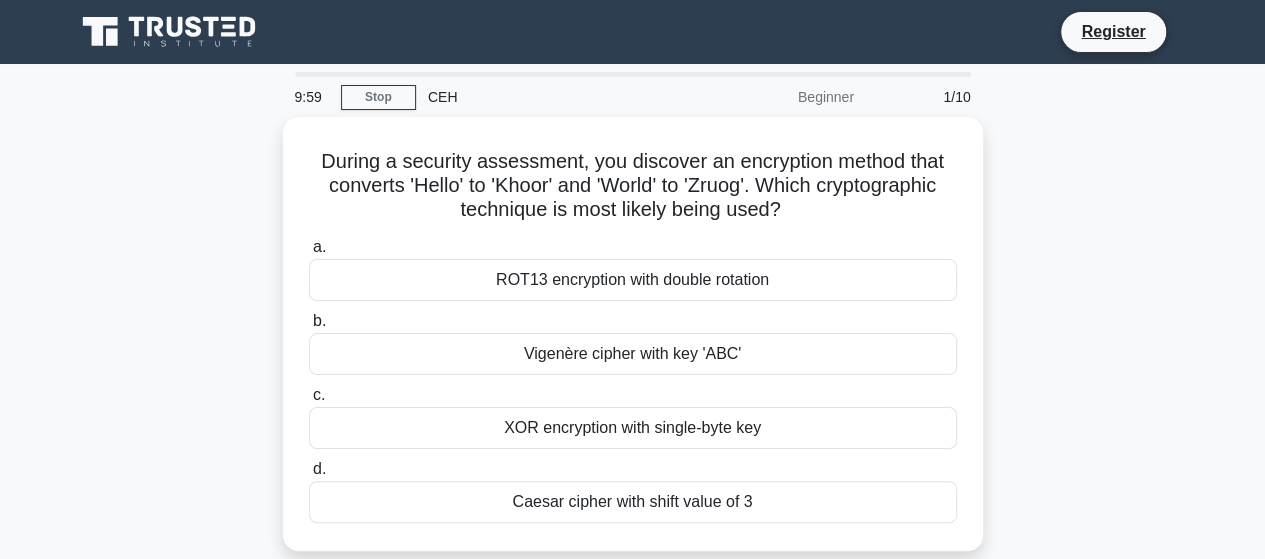 click on "During a security assessment, you discover an encryption method that converts 'Hello' to 'Khoor' and 'World' to 'Zruog'. Which cryptographic technique is most likely being used?
.spinner_0XTQ{transform-origin:center;animation:spinner_y6GP .75s linear infinite}@keyframes spinner_y6GP{100%{transform:rotate(360deg)}}
a.
ROT13 encryption with double rotation
b. c. d." at bounding box center (633, 346) 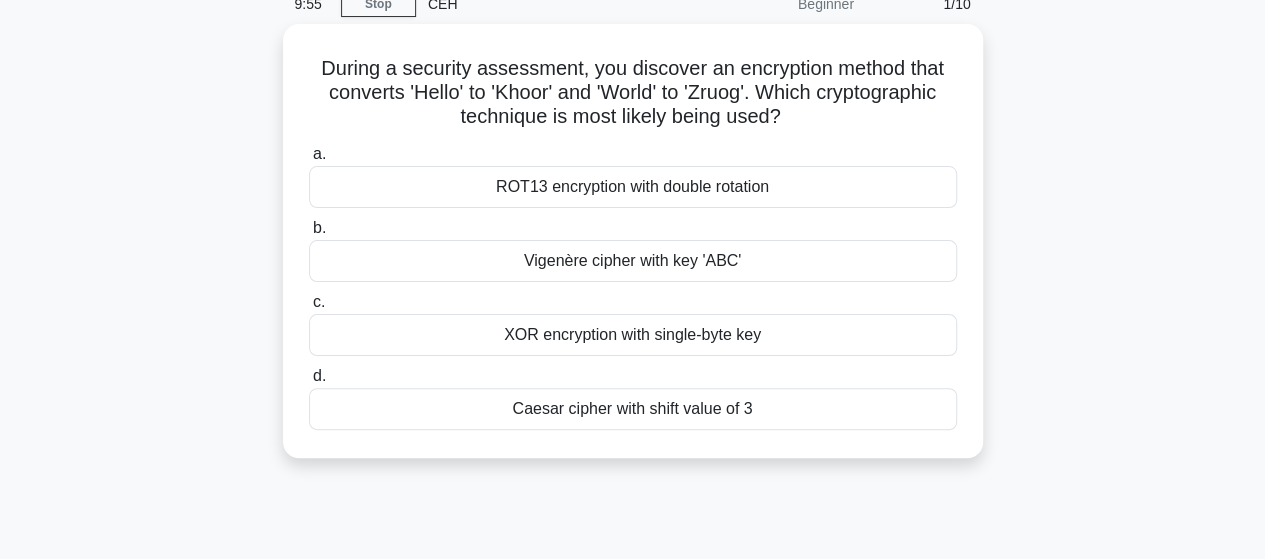 scroll, scrollTop: 0, scrollLeft: 0, axis: both 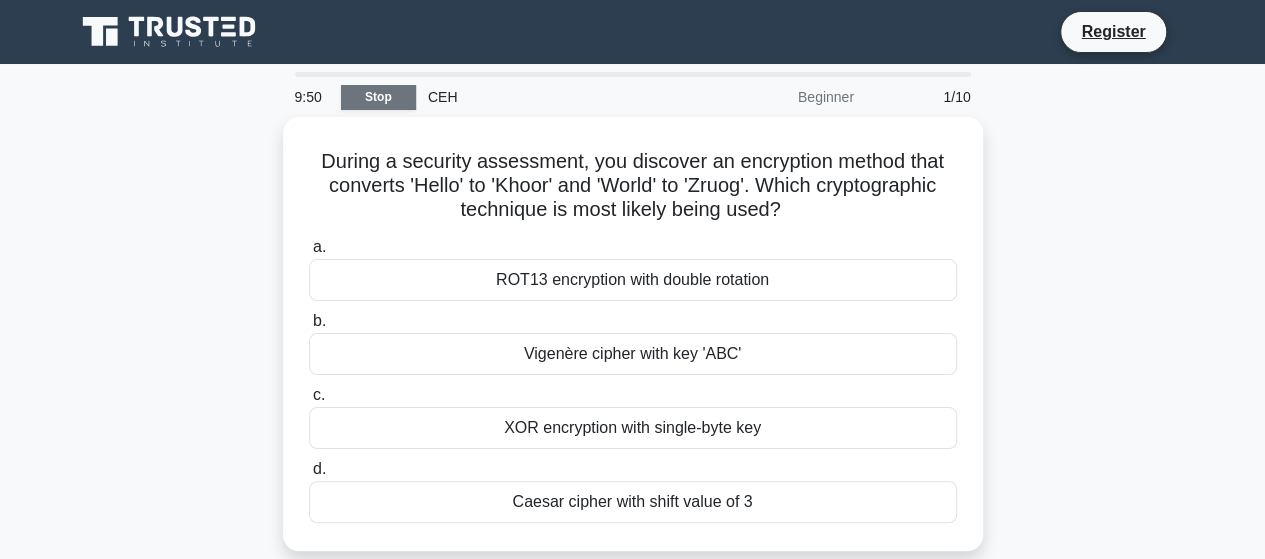 click on "Stop" at bounding box center [378, 97] 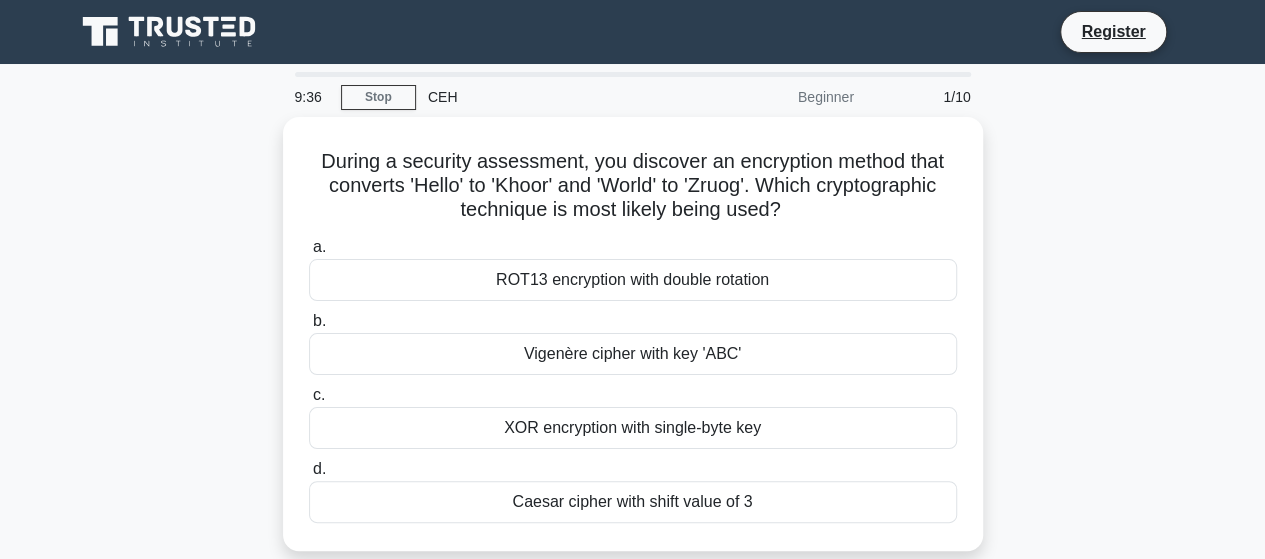 click on "9:36
Stop
CEH
Beginner
1/10
During a security assessment, you discover an encryption method that converts 'Hello' to 'Khoor' and 'World' to 'Zruog'. Which cryptographic technique is most likely being used?
.spinner_0XTQ{transform-origin:center;animation:spinner_y6GP .75s linear infinite}@keyframes spinner_y6GP{100%{transform:rotate(360deg)}}
a.
b. c. d." at bounding box center (632, 572) 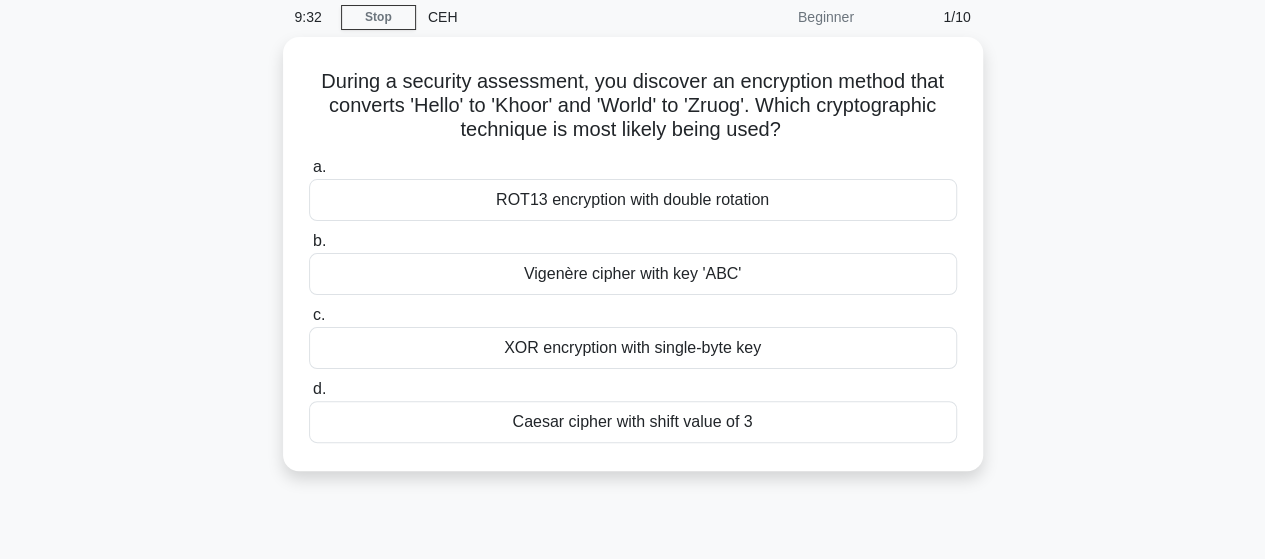scroll, scrollTop: 120, scrollLeft: 0, axis: vertical 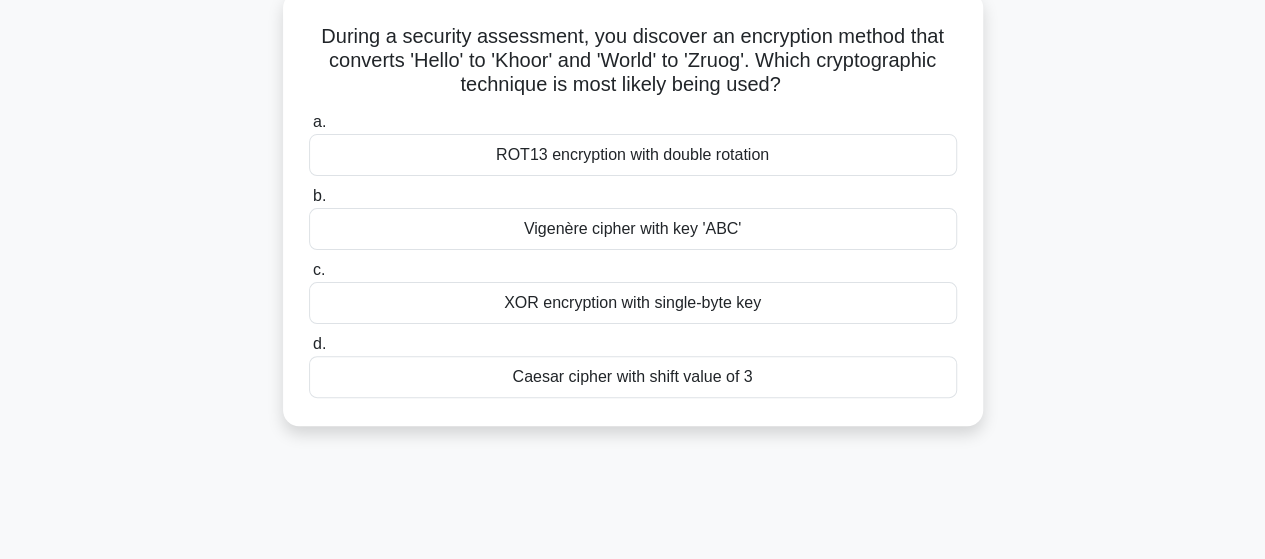click on "Caesar cipher with shift value of 3" at bounding box center (633, 377) 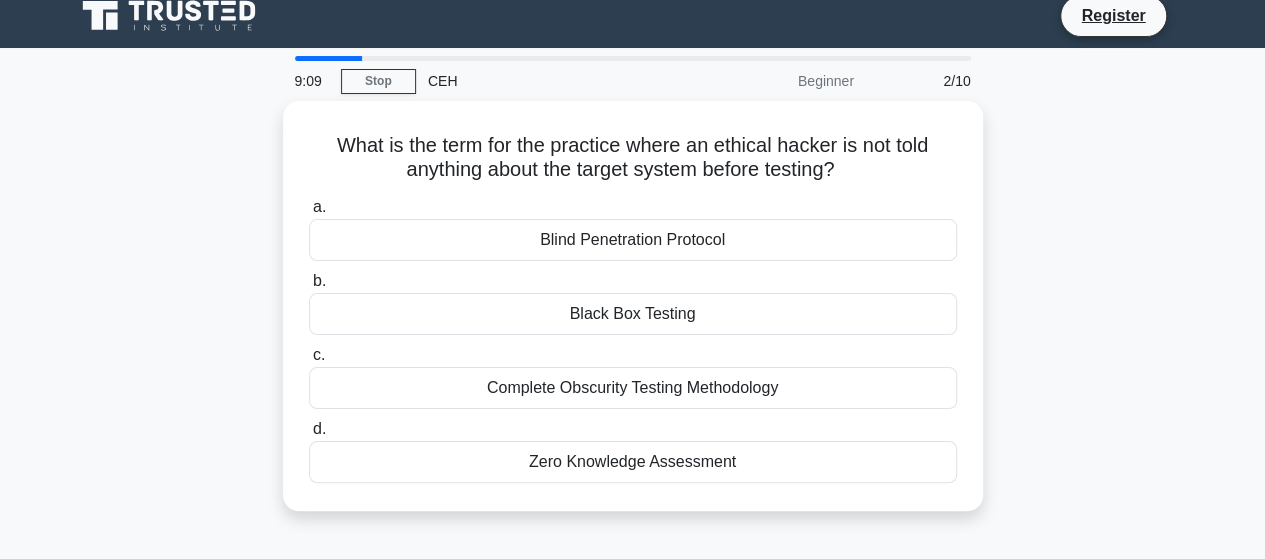 scroll, scrollTop: 0, scrollLeft: 0, axis: both 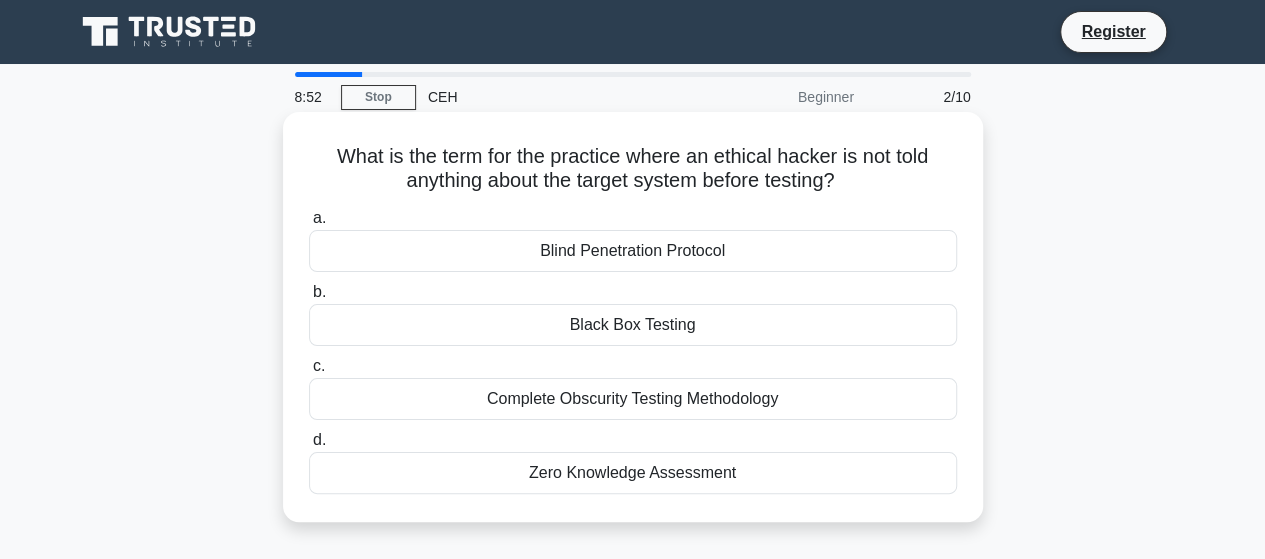 click on "Black Box Testing" at bounding box center [633, 325] 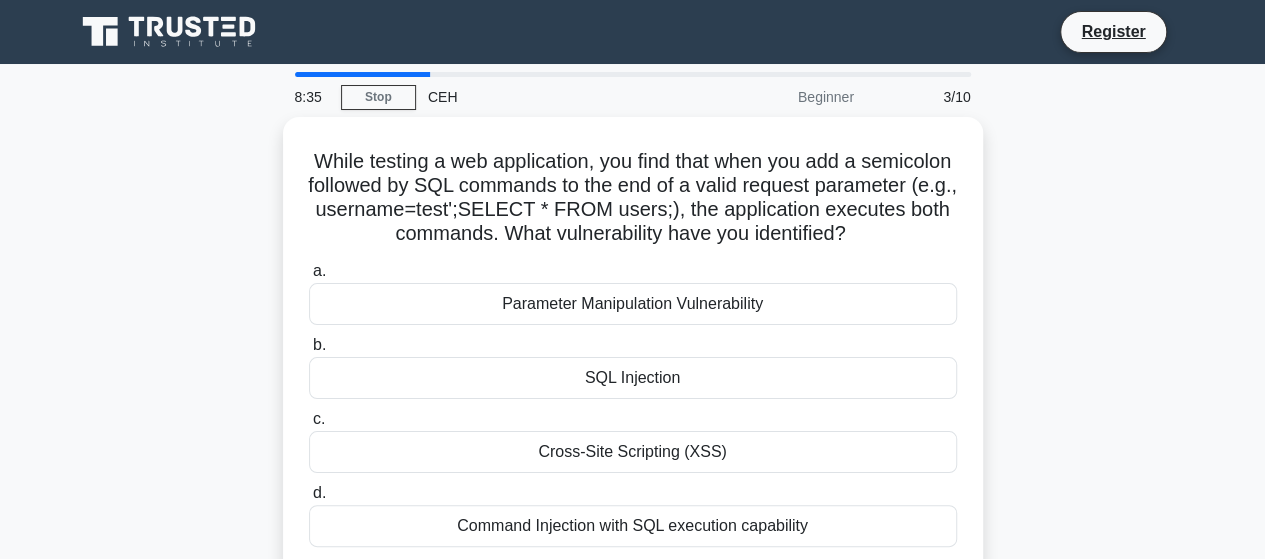 click on "While testing a web application, you find that when you add a semicolon followed by SQL commands to the end of a valid request parameter (e.g., username=test';SELECT * FROM users;), the application executes both commands. What vulnerability have you identified?
.spinner_0XTQ{transform-origin:center;animation:spinner_y6GP .75s linear infinite}@keyframes spinner_y6GP{100%{transform:rotate(360deg)}}
a.
b. c." at bounding box center (633, 358) 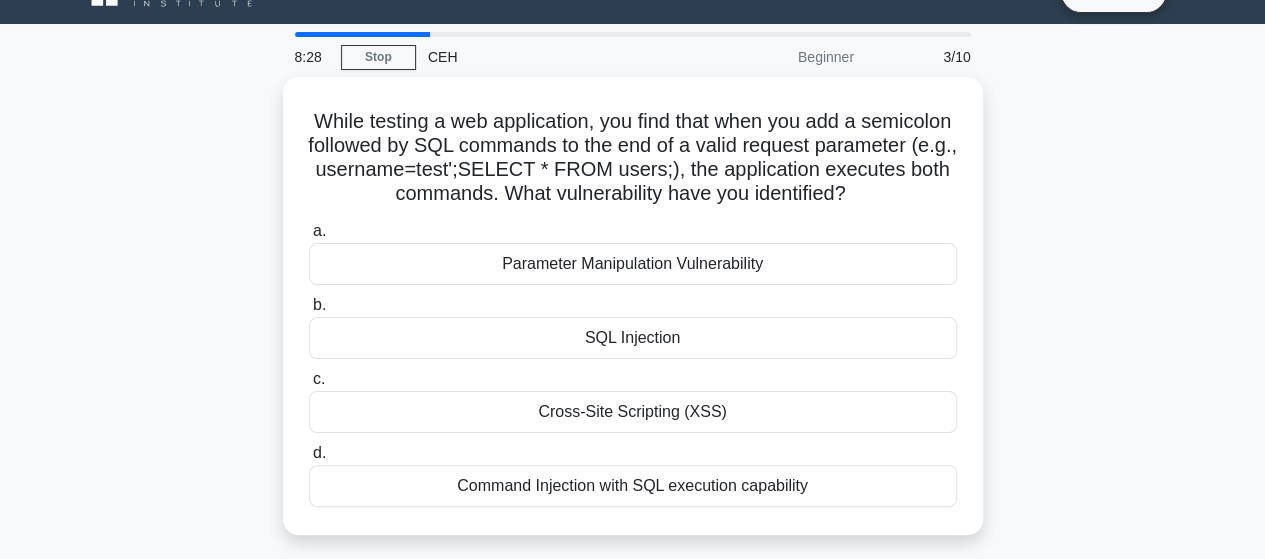 scroll, scrollTop: 80, scrollLeft: 0, axis: vertical 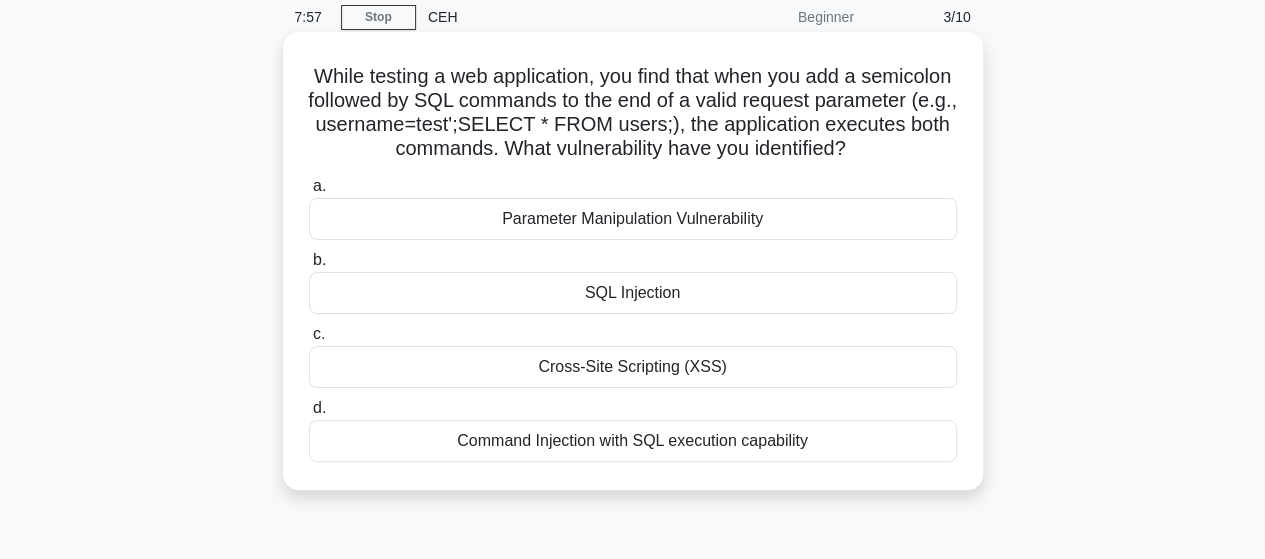 click on "SQL Injection" at bounding box center [633, 293] 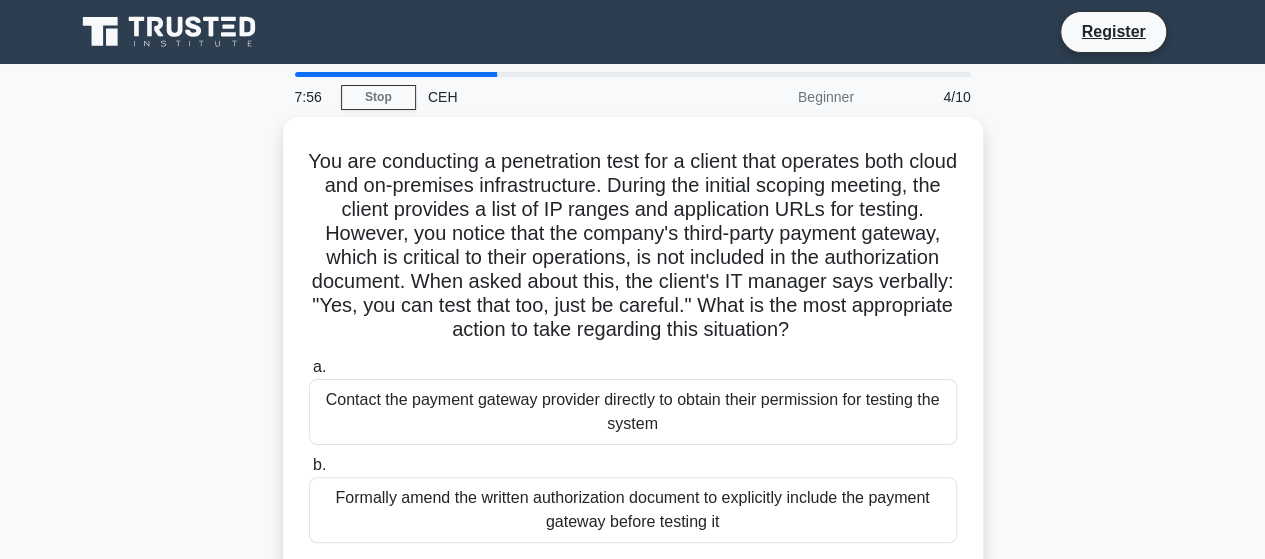 scroll, scrollTop: 0, scrollLeft: 0, axis: both 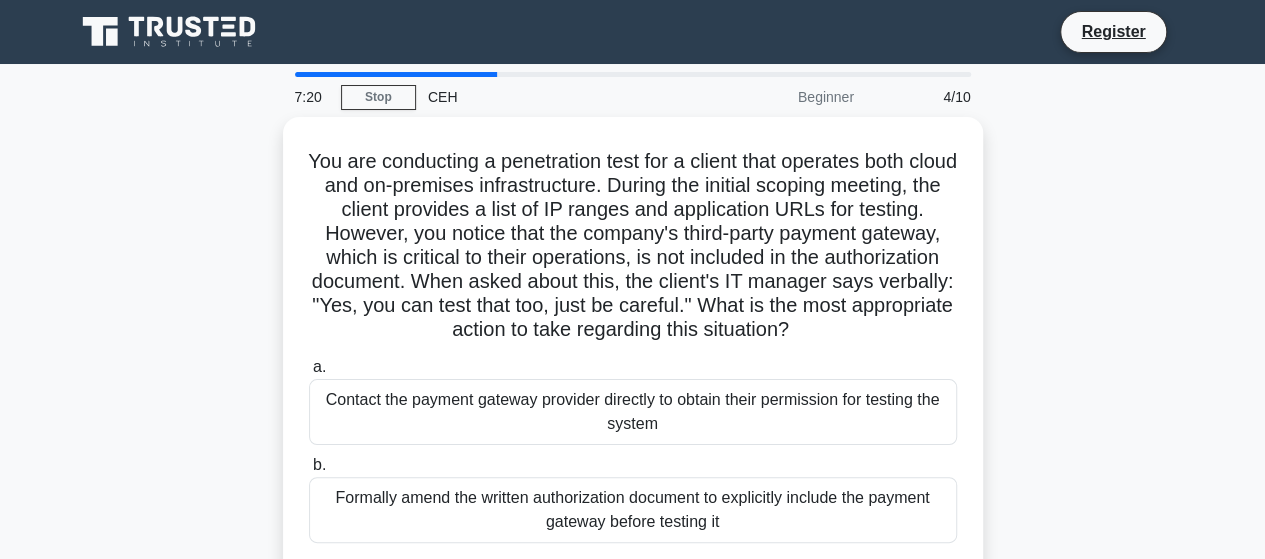 click on "You are conducting a penetration test for a client that operates both cloud and on-premises infrastructure. During the initial scoping meeting, the client provides a list of IP ranges and application URLs for testing. However, you notice that the company's third-party payment gateway, which is critical to their operations, is not included in the authorization document. When asked about this, the client's IT manager says verbally: "Yes, you can test that too, just be careful." What is the most appropriate action to take regarding this situation?
.spinner_0XTQ{transform-origin:center;animation:spinner_y6GP .75s linear infinite}@keyframes spinner_y6GP{100%{transform:rotate(360deg)}}
a. b. c. d." at bounding box center (633, 454) 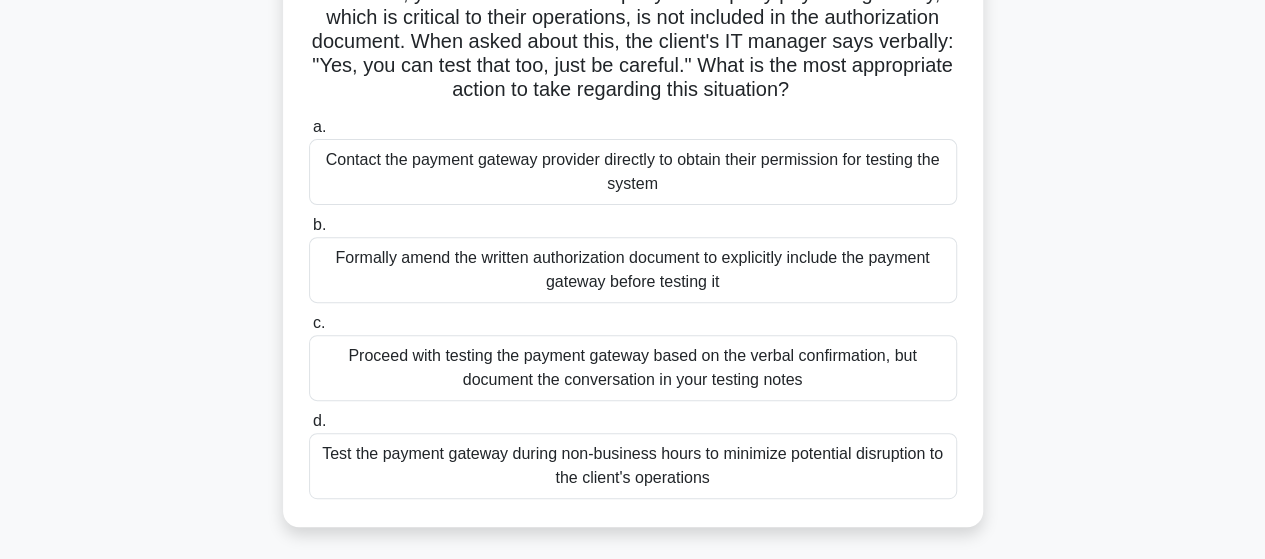 scroll, scrollTop: 280, scrollLeft: 0, axis: vertical 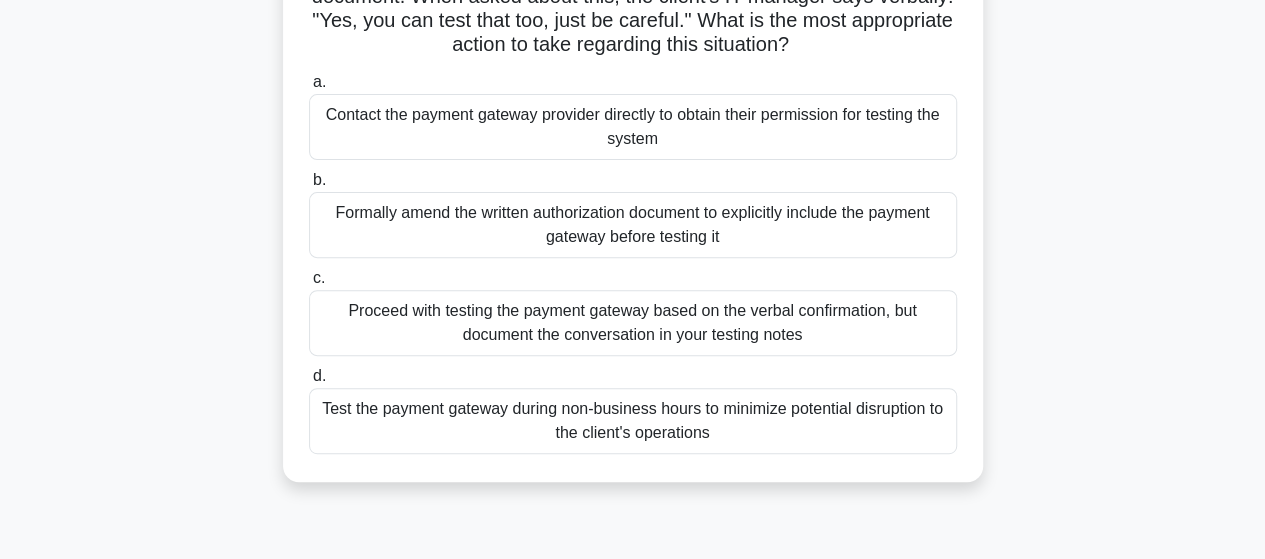 click on "Formally amend the written authorization document to explicitly include the payment gateway before testing it" at bounding box center (633, 225) 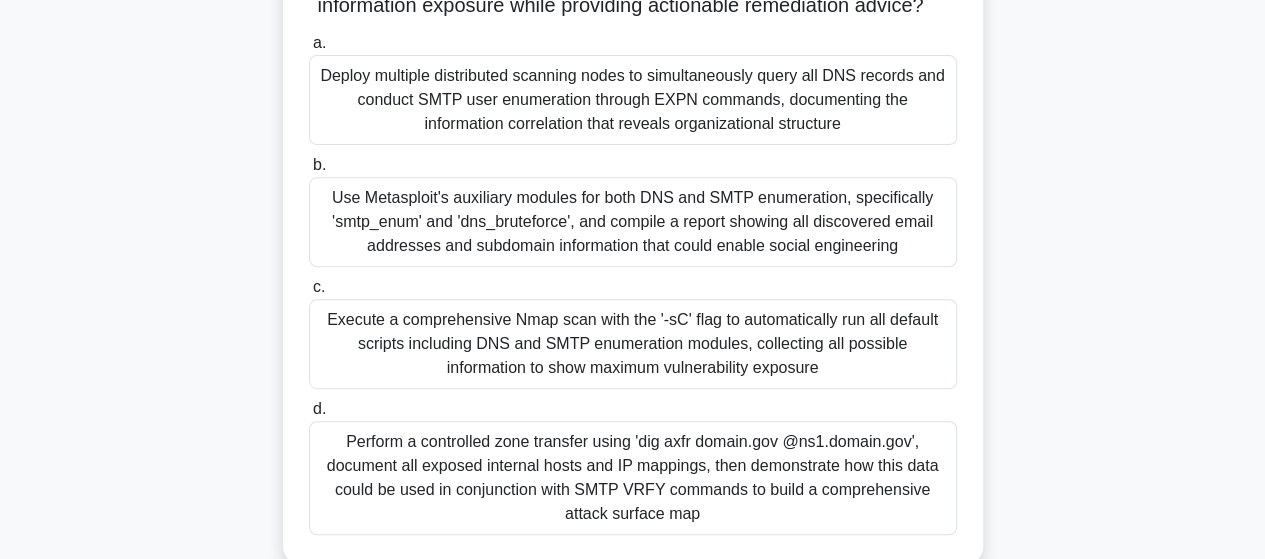 scroll, scrollTop: 320, scrollLeft: 0, axis: vertical 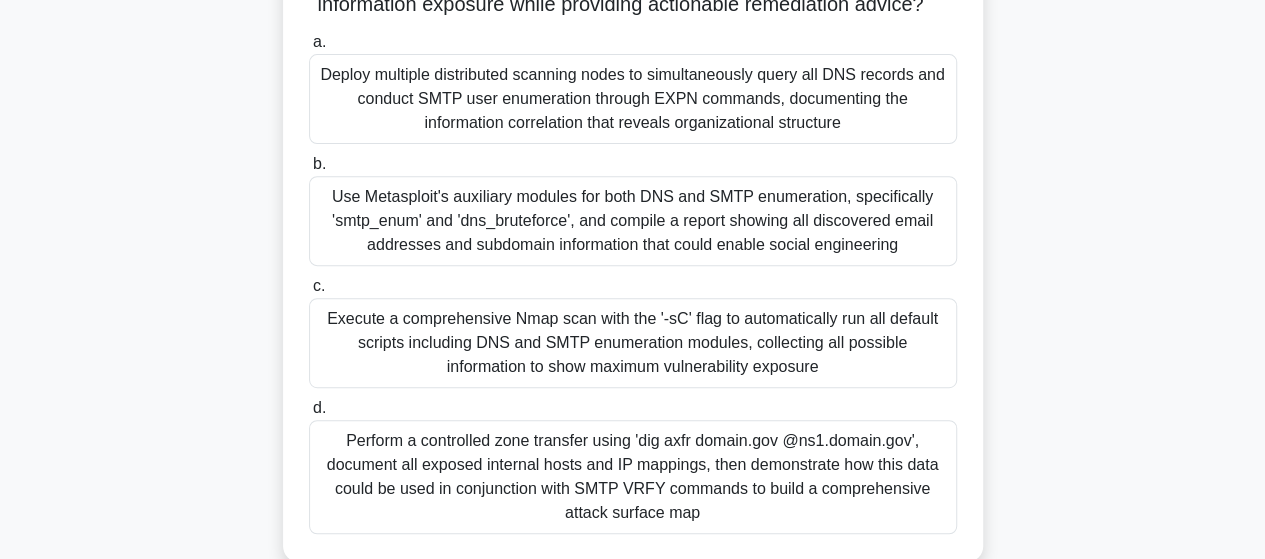 click on "Execute a comprehensive Nmap scan with the '-sC' flag to automatically run all default scripts including DNS and SMTP enumeration modules, collecting all possible information to show maximum vulnerability exposure" at bounding box center (633, 343) 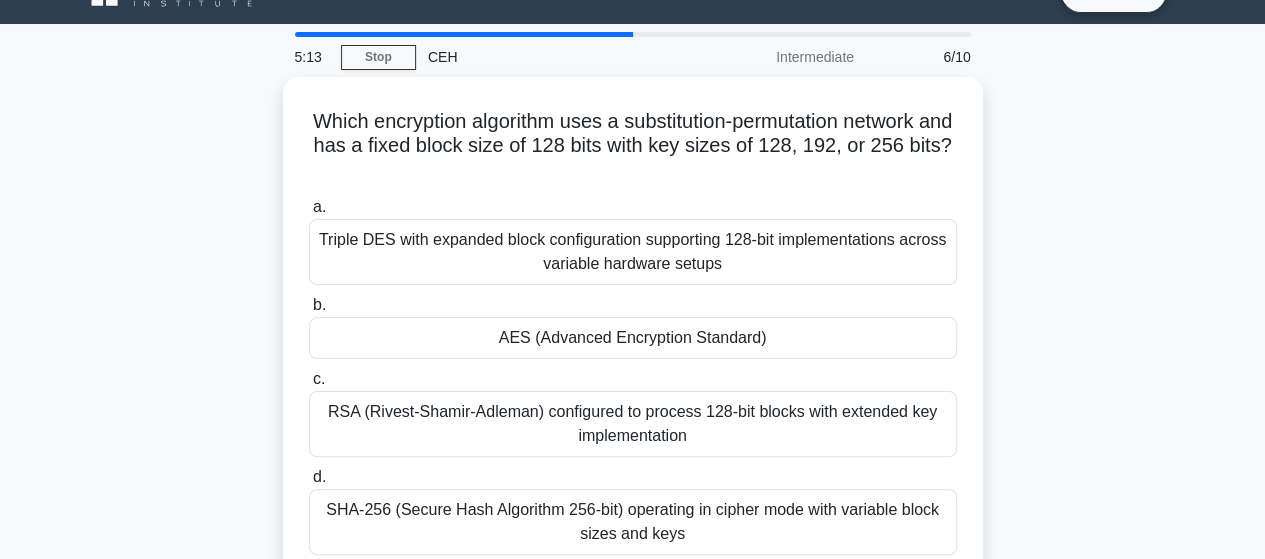 scroll, scrollTop: 80, scrollLeft: 0, axis: vertical 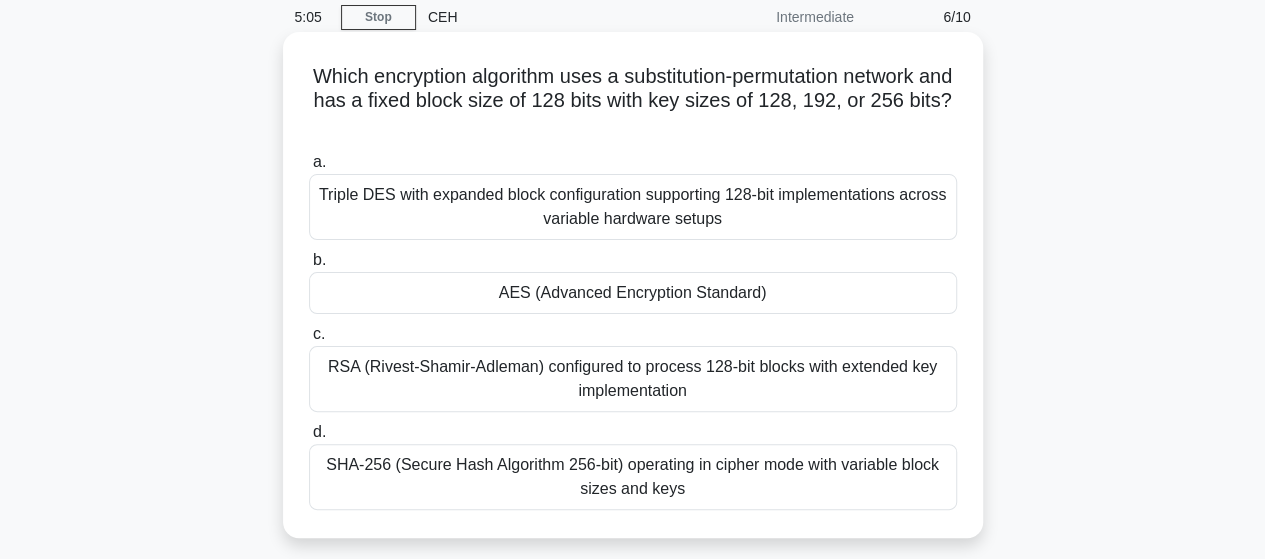 click on "RSA (Rivest-Shamir-Adleman) configured to process 128-bit blocks with extended key implementation" at bounding box center [633, 379] 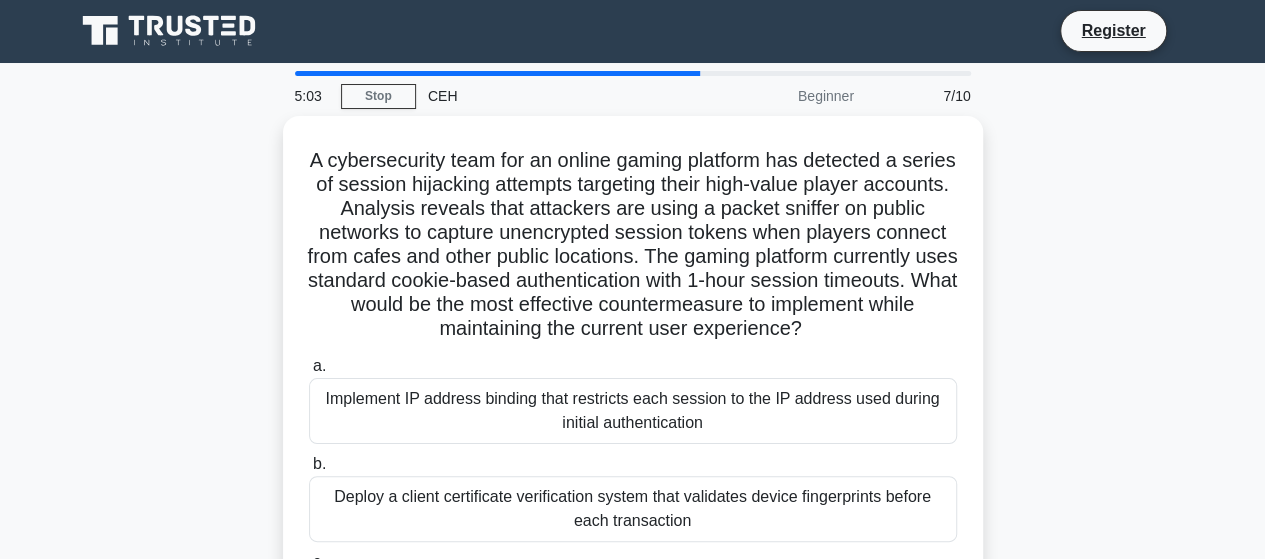 scroll, scrollTop: 0, scrollLeft: 0, axis: both 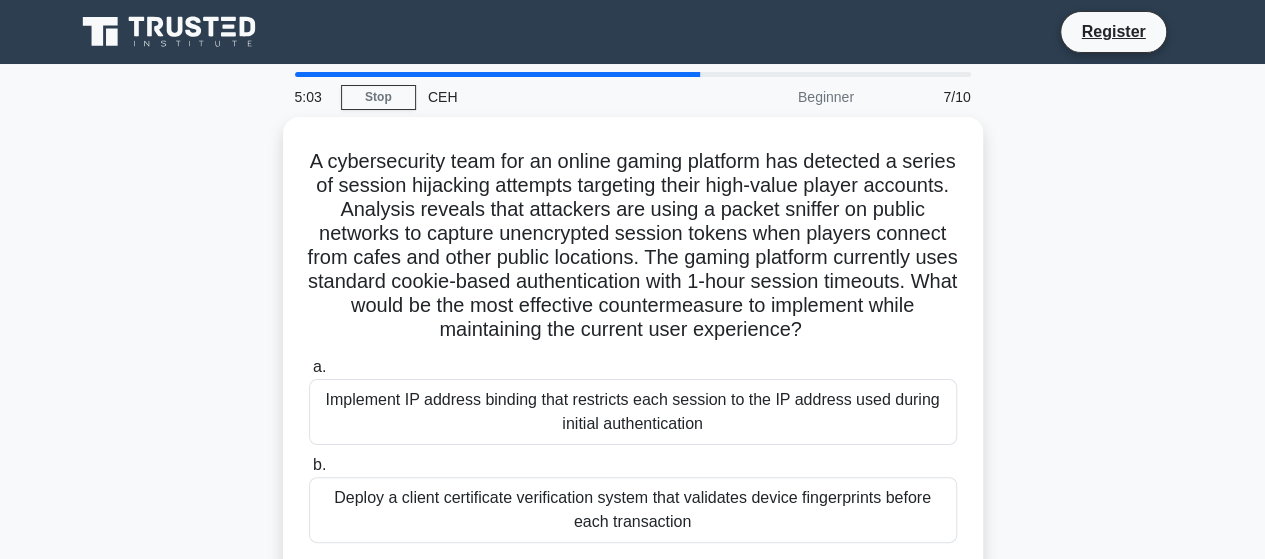 click on "A cybersecurity team for an online gaming platform has detected a series of session hijacking attempts targeting their high-value player accounts. Analysis reveals that attackers are using a packet sniffer on public networks to capture unencrypted session tokens when players connect from cafes and other public locations. The gaming platform currently uses standard cookie-based authentication with 1-hour session timeouts. What would be the most effective countermeasure to implement while maintaining the current user experience?
.spinner_0XTQ{transform-origin:center;animation:spinner_y6GP .75s linear infinite}@keyframes spinner_y6GP{100%{transform:rotate(360deg)}}
a. b. c. d." at bounding box center [633, 454] 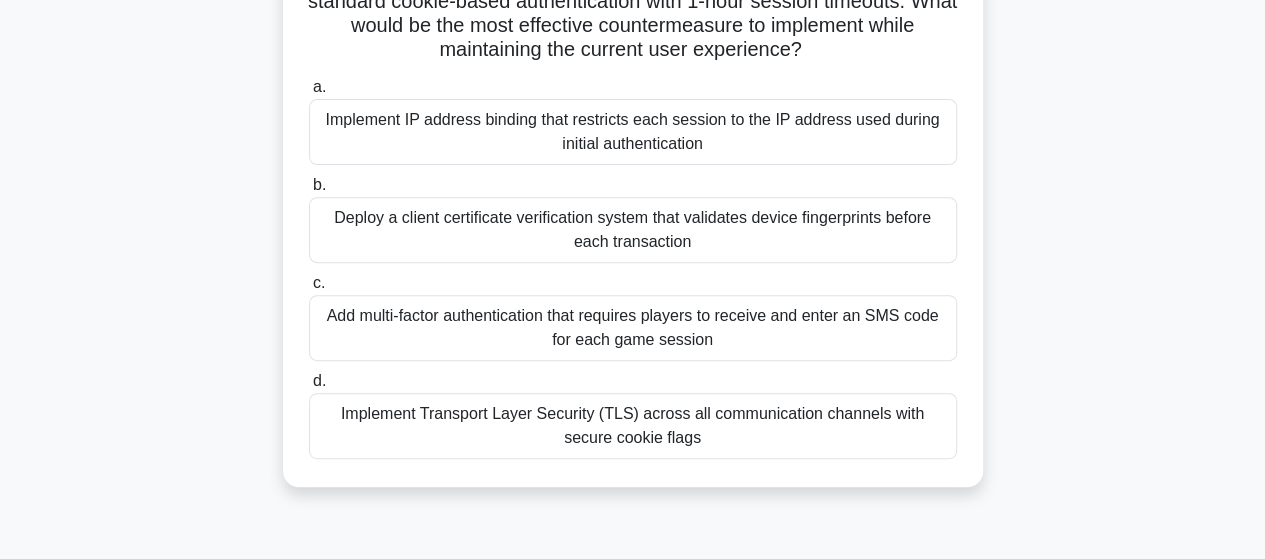 scroll, scrollTop: 320, scrollLeft: 0, axis: vertical 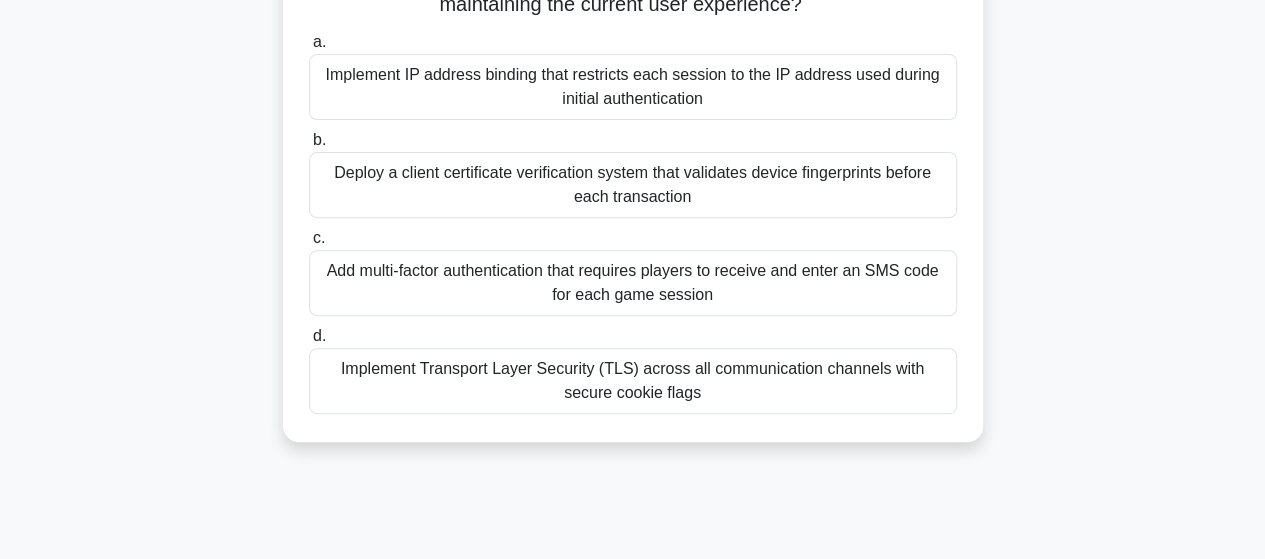 click on "Add multi-factor authentication that requires players to receive and enter an SMS code for each game session" at bounding box center (633, 283) 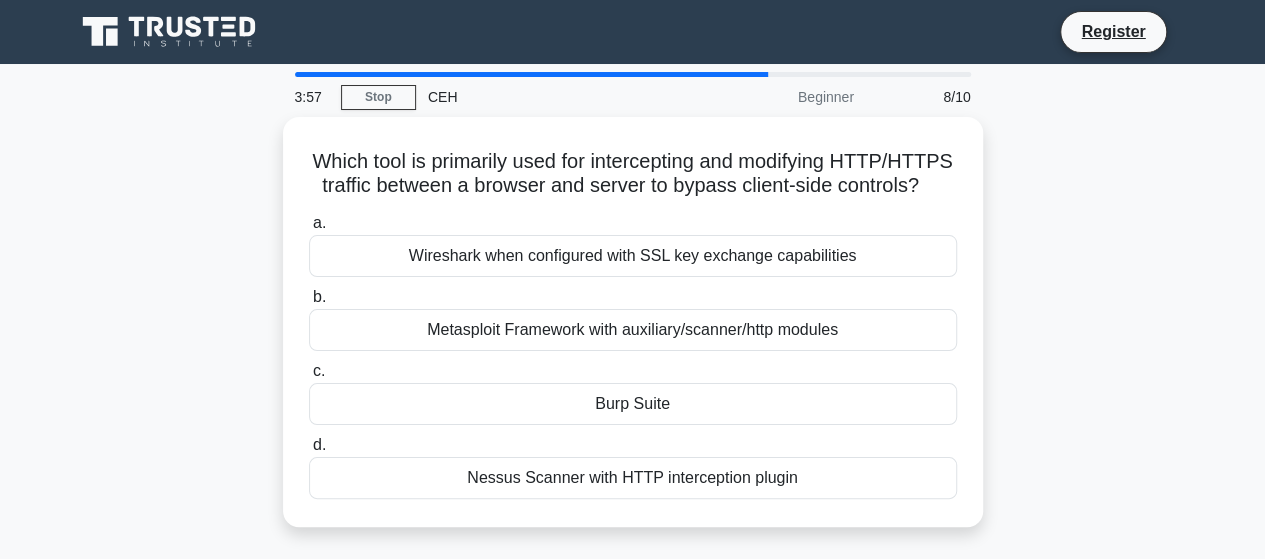 scroll, scrollTop: 40, scrollLeft: 0, axis: vertical 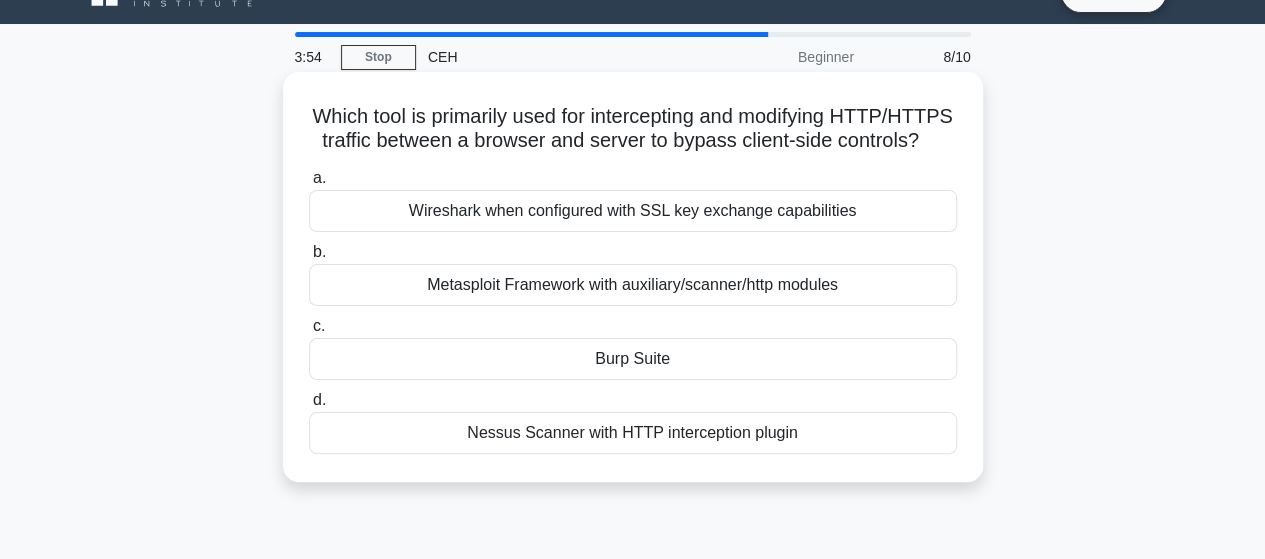 click on "Burp Suite" at bounding box center (633, 359) 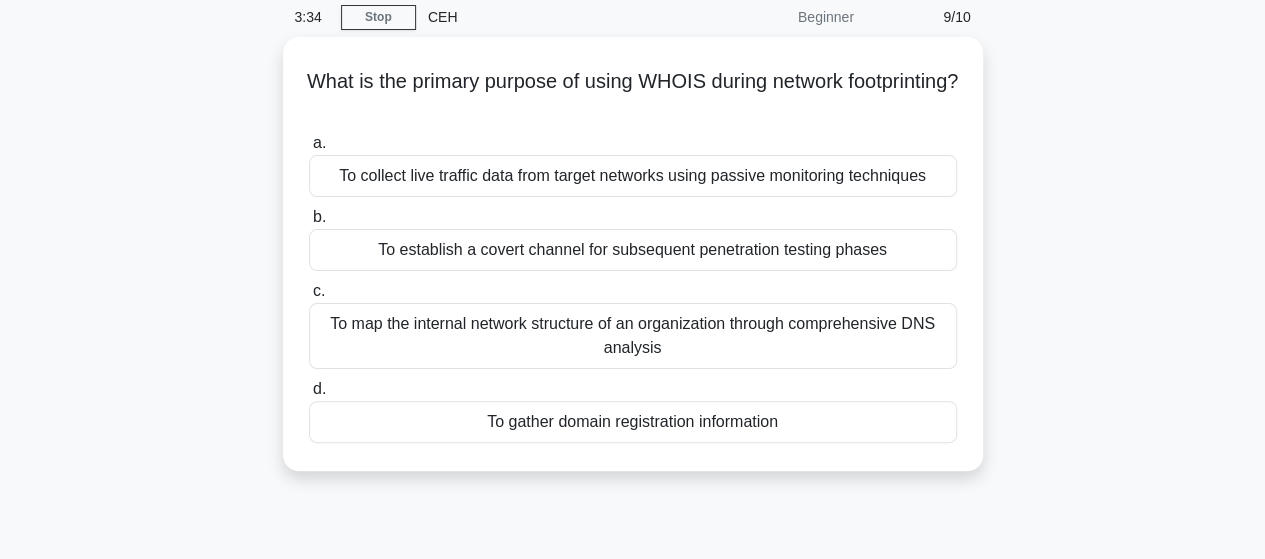 scroll, scrollTop: 40, scrollLeft: 0, axis: vertical 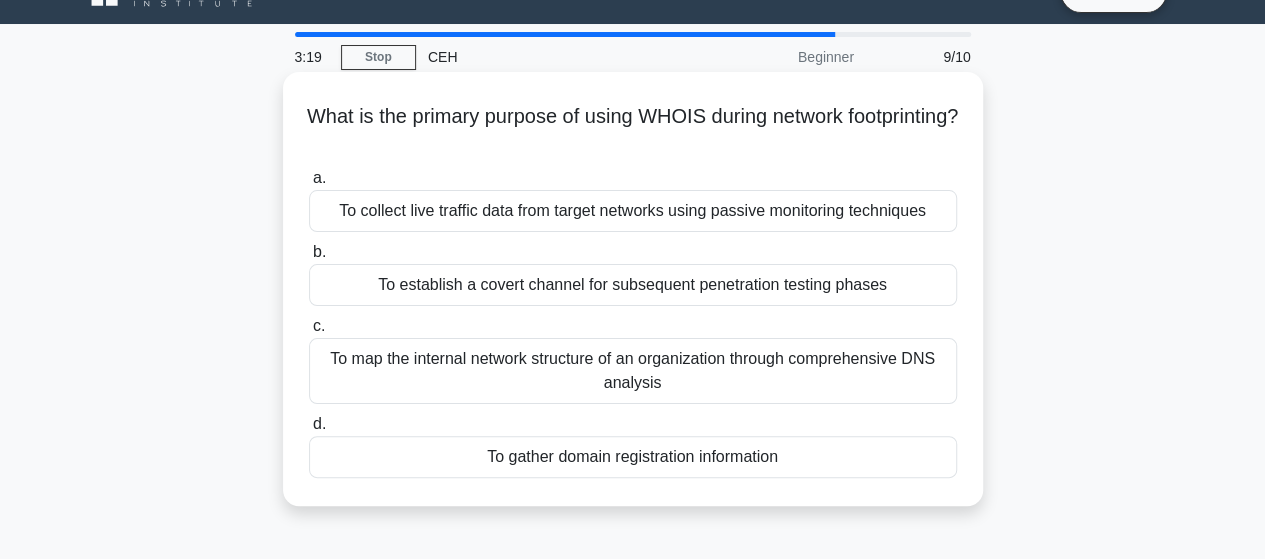click on "To gather domain registration information" at bounding box center [633, 457] 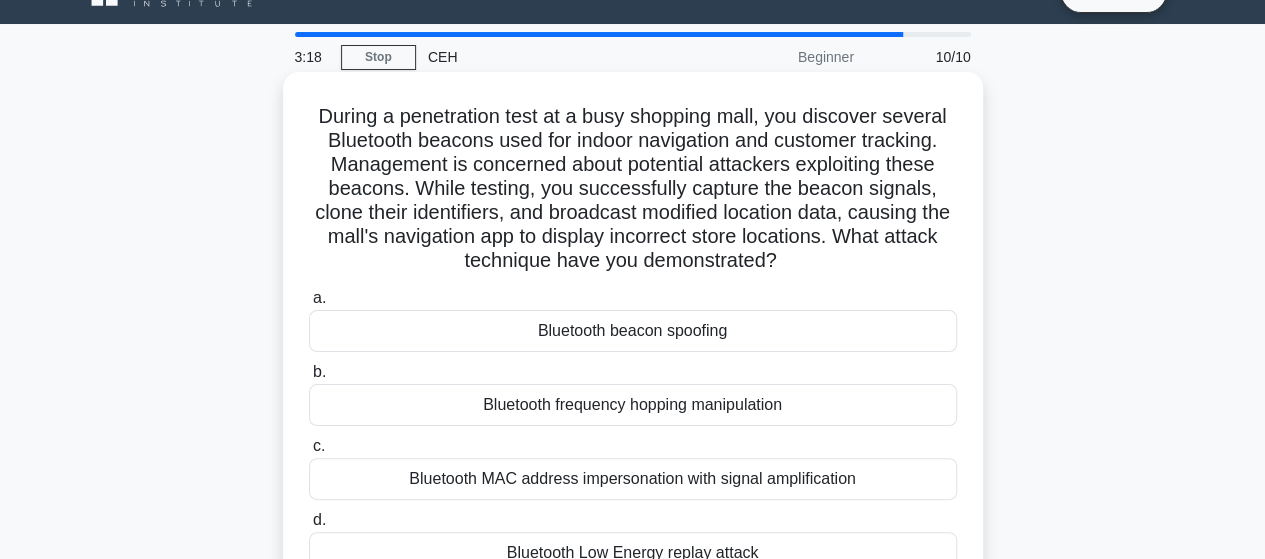 scroll, scrollTop: 0, scrollLeft: 0, axis: both 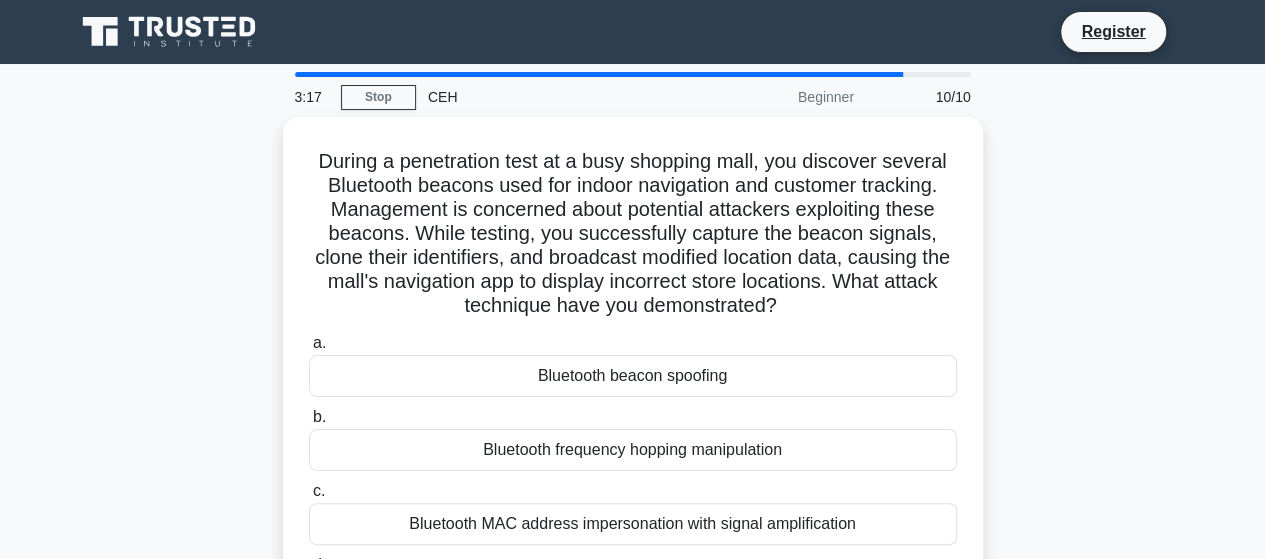 click on "During a penetration test at a busy shopping mall, you discover several Bluetooth beacons used for indoor navigation and customer tracking. Management is concerned about potential attackers exploiting these beacons. While testing, you successfully capture the beacon signals, clone their identifiers, and broadcast modified location data, causing the mall's navigation app to display incorrect store locations. What attack technique have you demonstrated?
.spinner_0XTQ{transform-origin:center;animation:spinner_y6GP .75s linear infinite}@keyframes spinner_y6GP{100%{transform:rotate(360deg)}}
a. b. c. d." at bounding box center [633, 394] 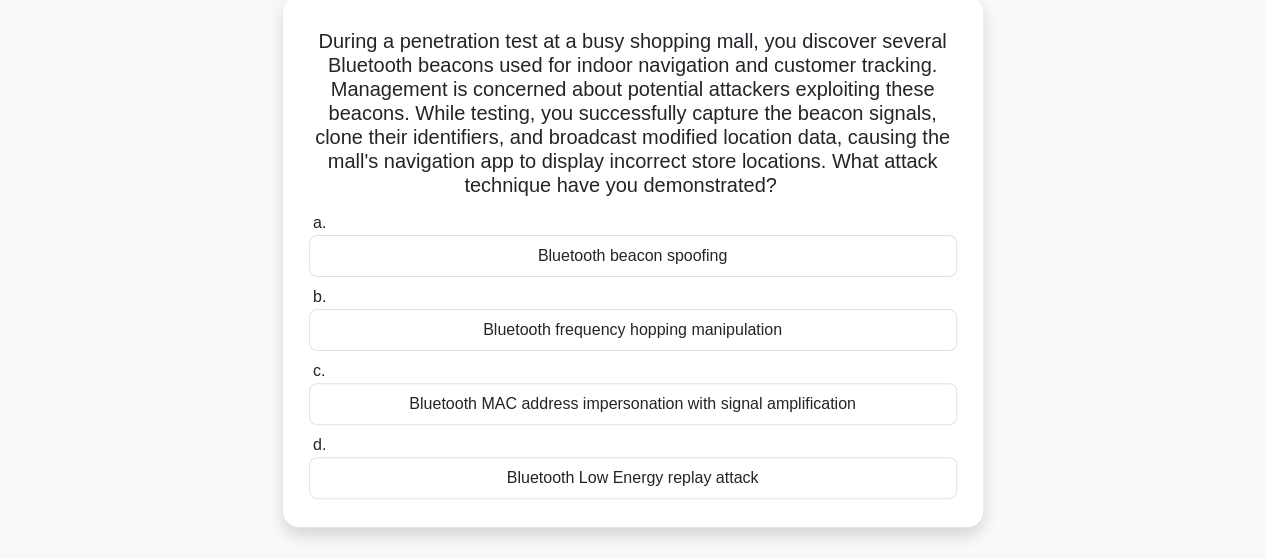 scroll, scrollTop: 80, scrollLeft: 0, axis: vertical 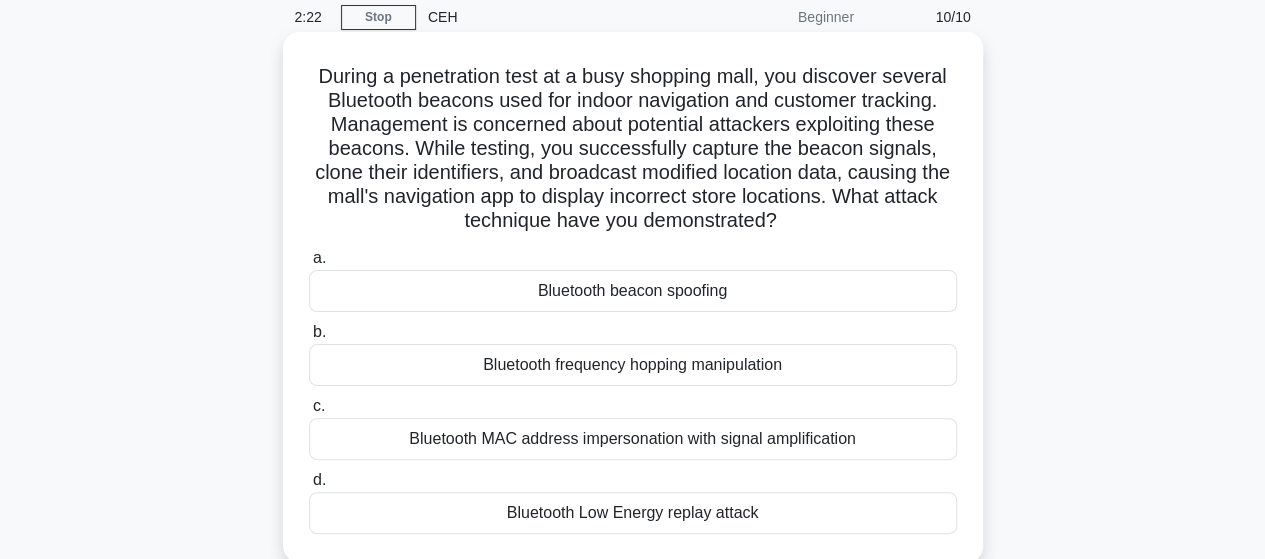 click on "Bluetooth frequency hopping manipulation" at bounding box center (633, 365) 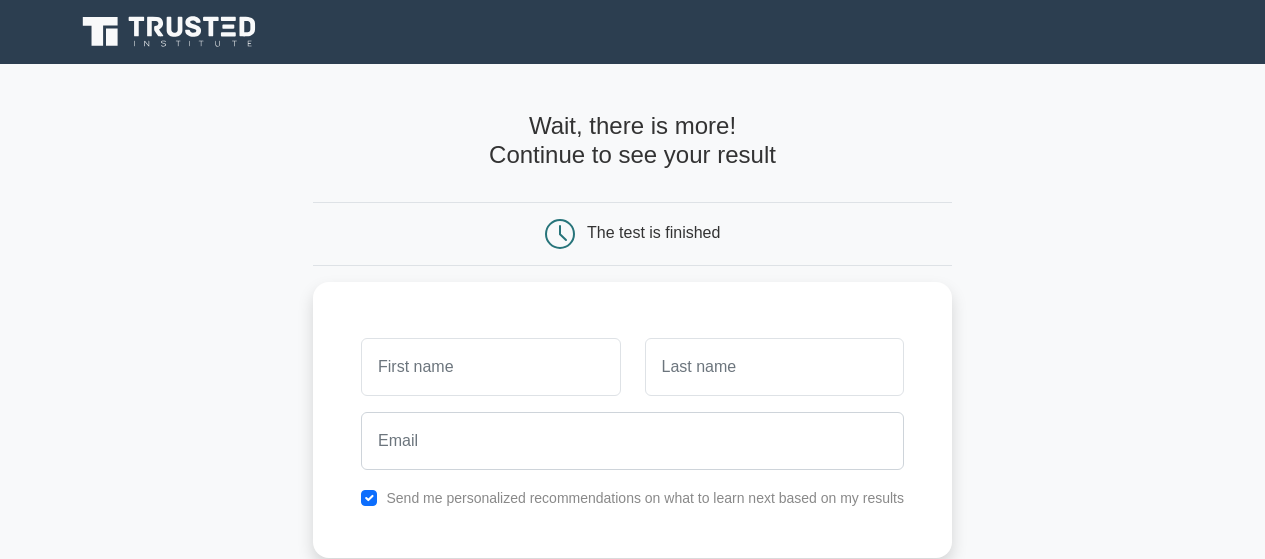 scroll, scrollTop: 0, scrollLeft: 0, axis: both 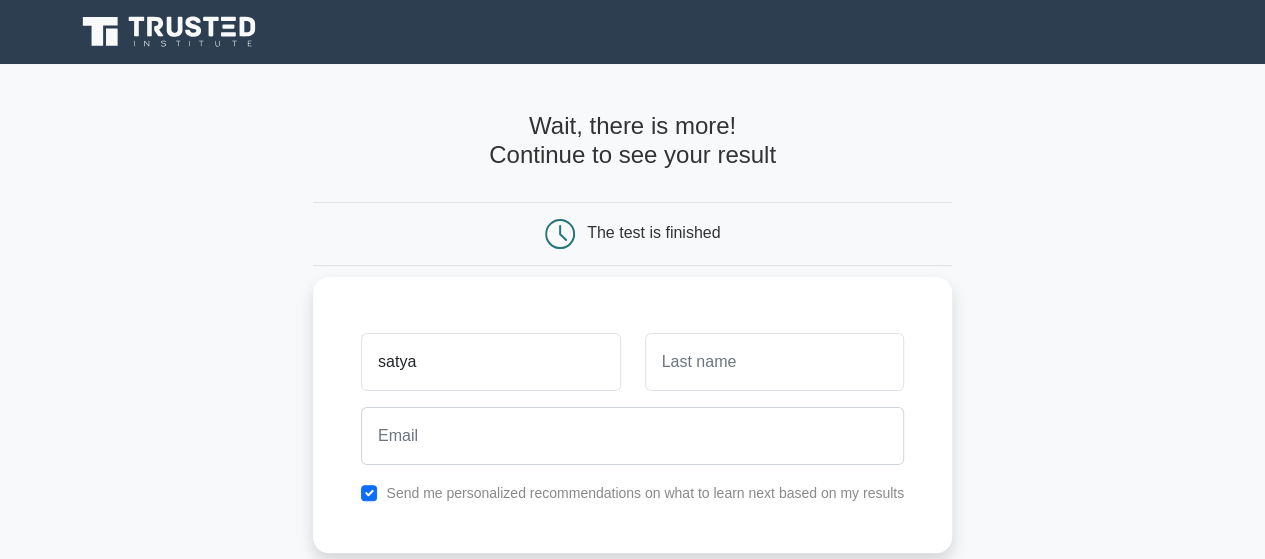 type on "satya" 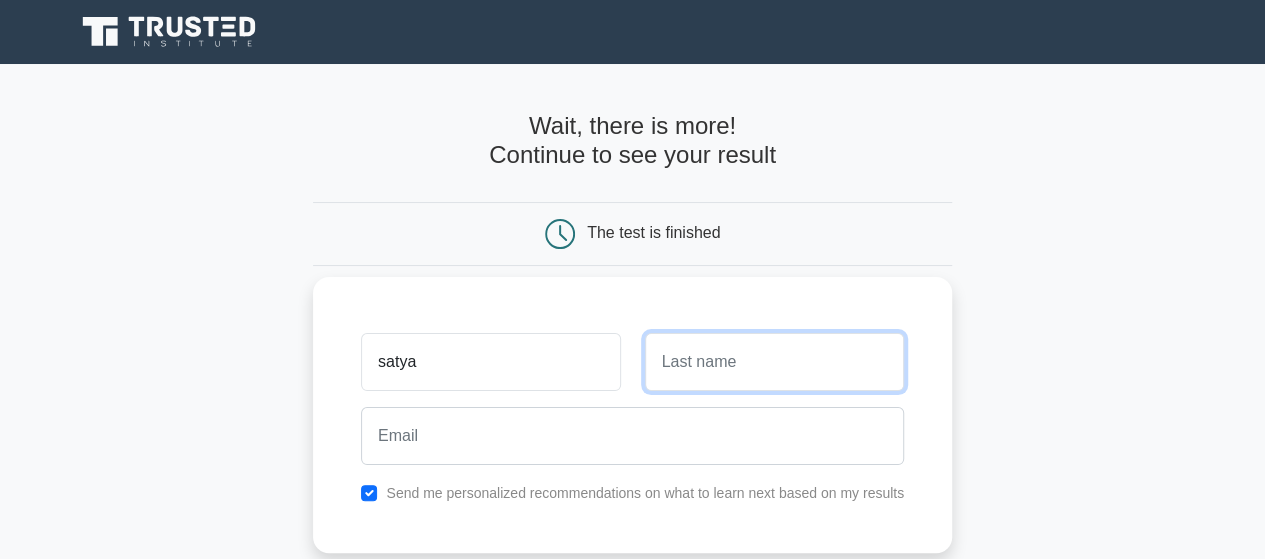 click at bounding box center (774, 362) 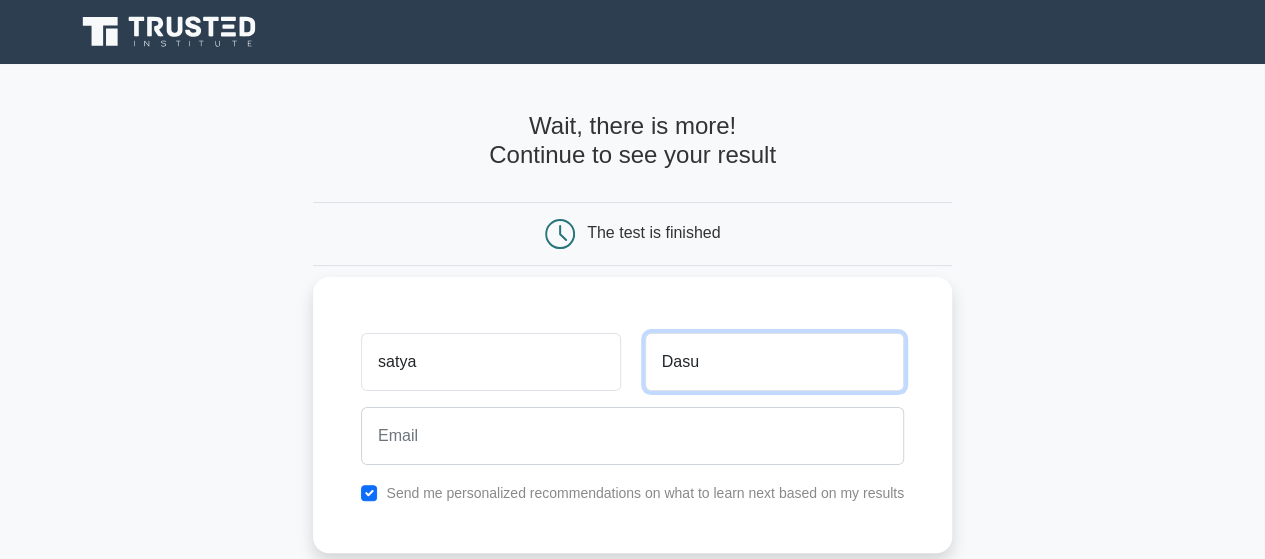 type on "Dasu" 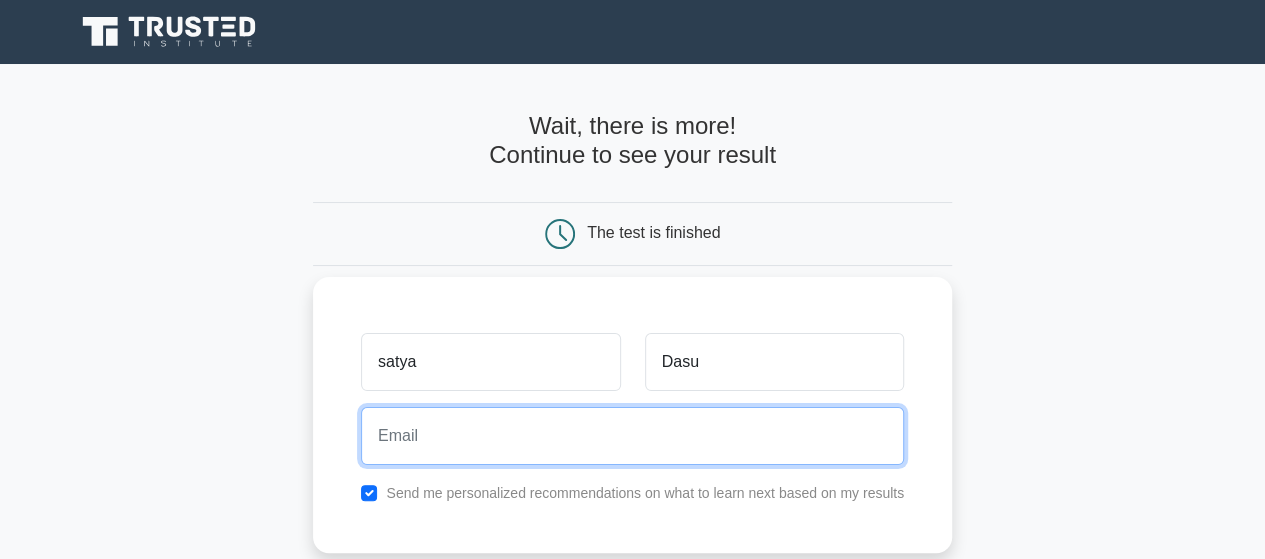 click at bounding box center [632, 436] 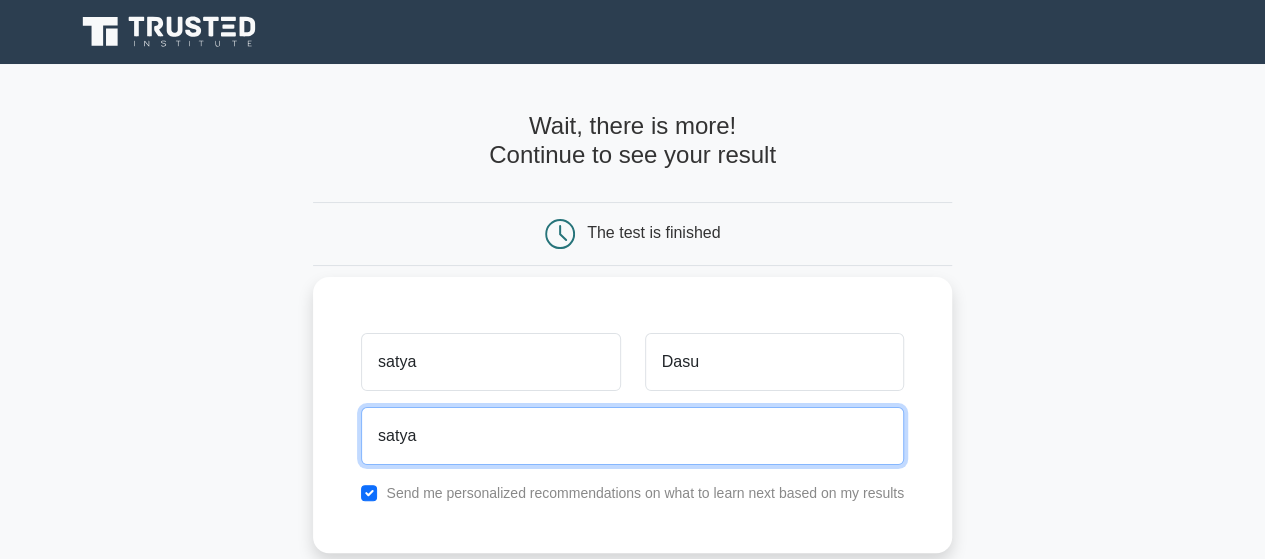 type on "satyalakshmi.dasu@gmail.com" 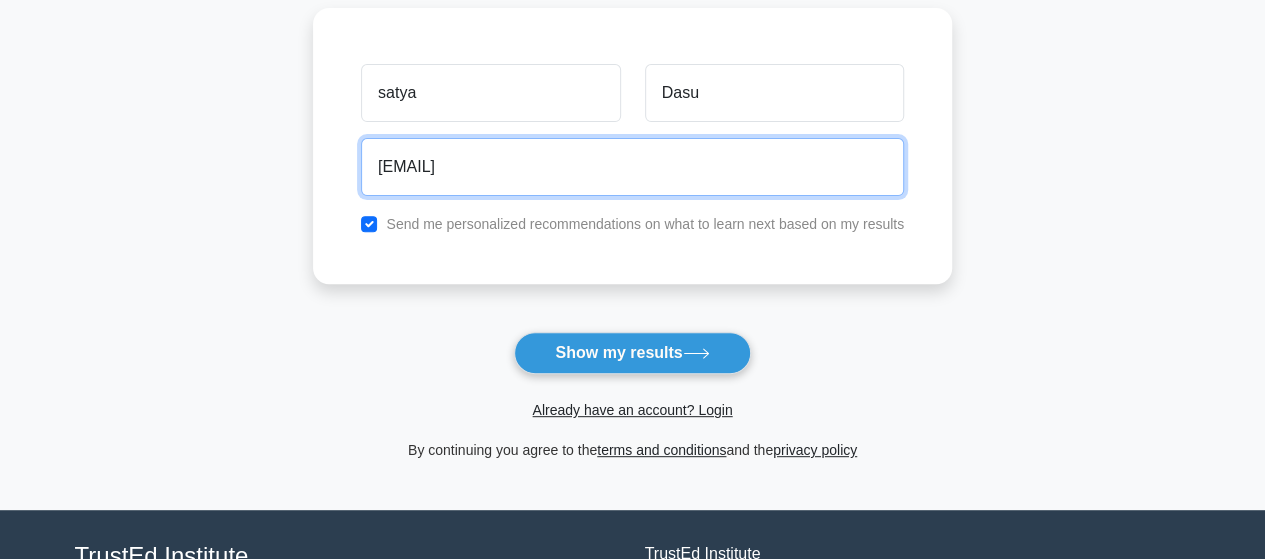 scroll, scrollTop: 307, scrollLeft: 0, axis: vertical 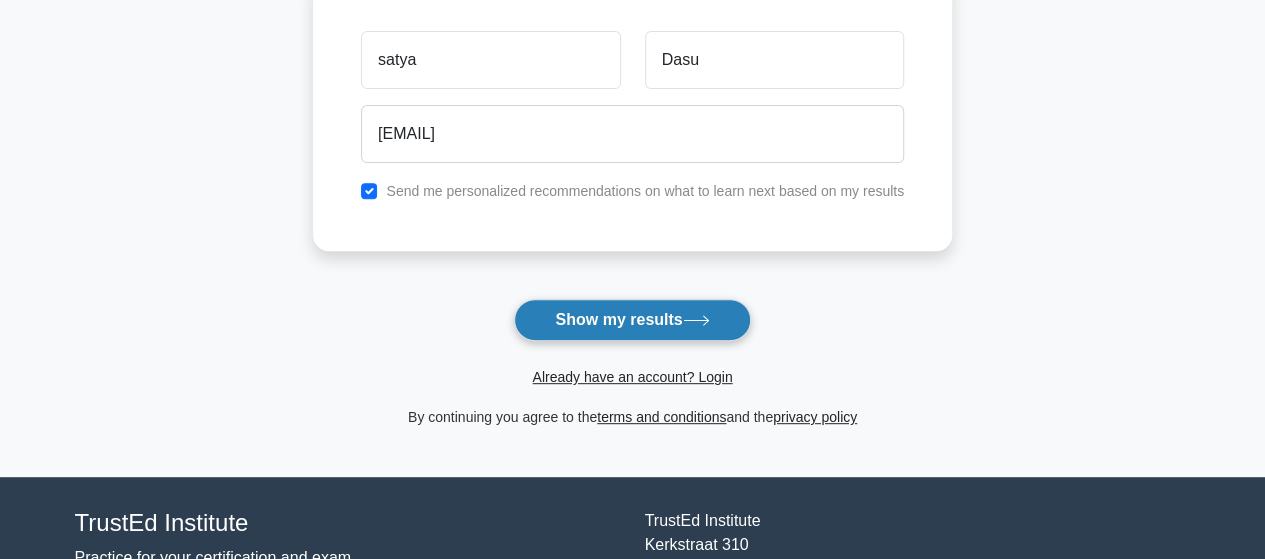 click 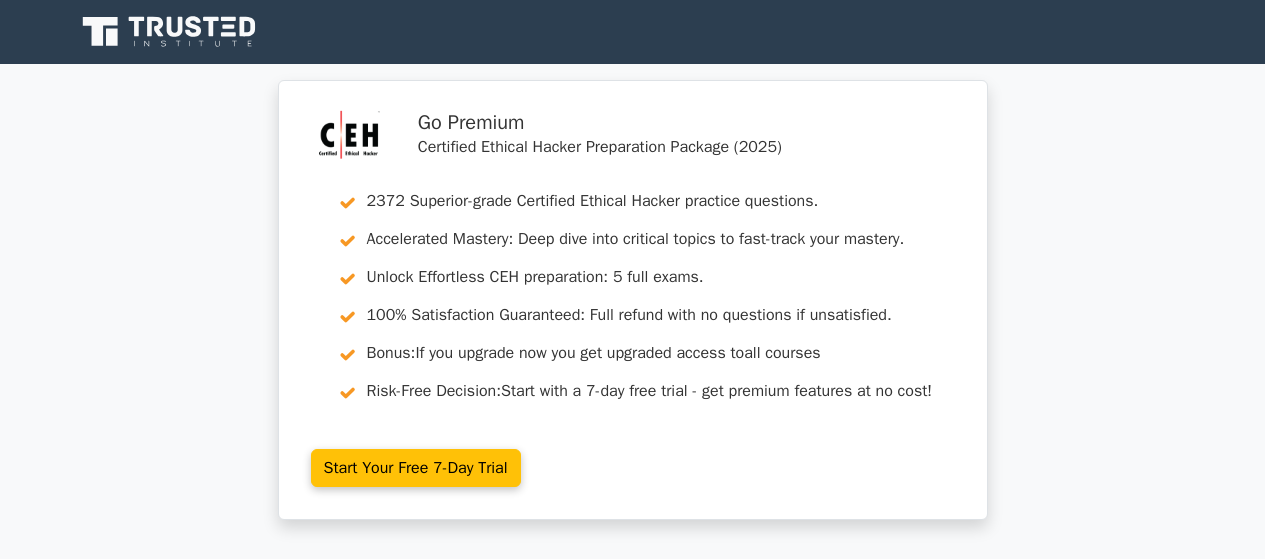 scroll, scrollTop: 0, scrollLeft: 0, axis: both 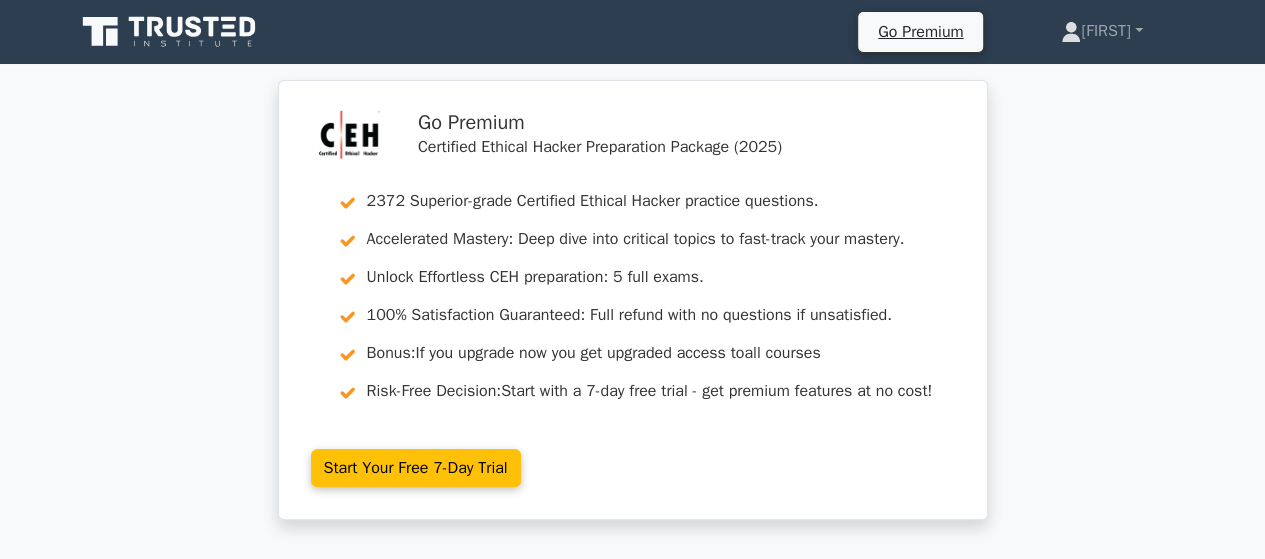 click on "Go Premium
Certified Ethical Hacker Preparation Package (2025)
2372 Superior-grade  Certified Ethical Hacker practice questions.
Accelerated Mastery: Deep dive into critical topics to fast-track your mastery.
Unlock Effortless CEH preparation: 5 full exams.
100% Satisfaction Guaranteed: Full refund with no questions if unsatisfied.
Bonus:  If you upgrade now you get upgraded access to  all courses Risk-Free Decision:" at bounding box center (632, 312) 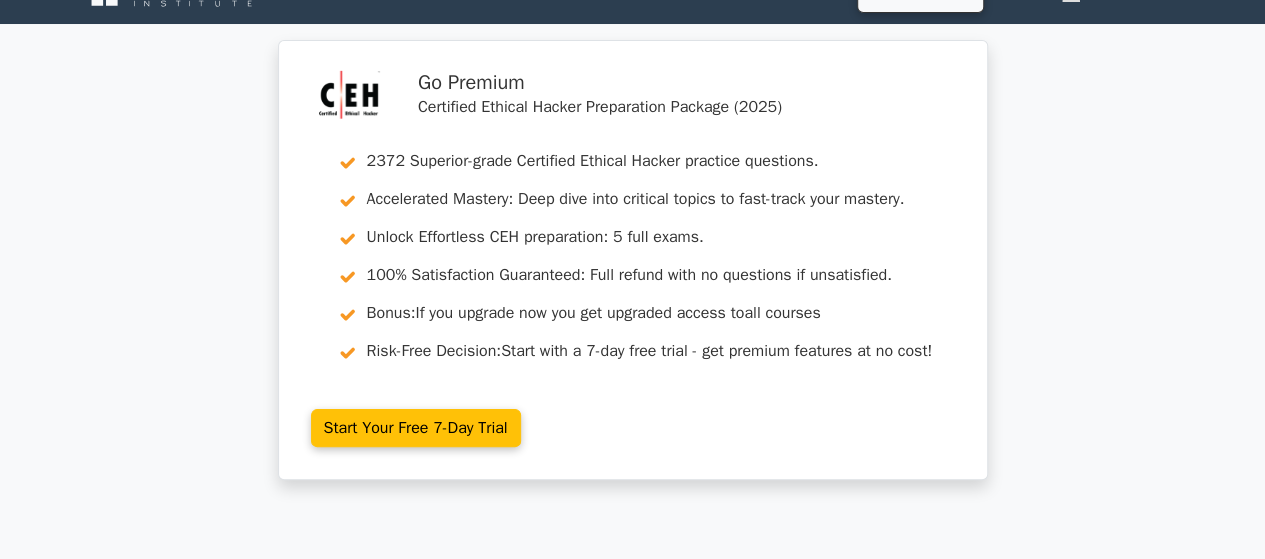 scroll, scrollTop: 80, scrollLeft: 0, axis: vertical 